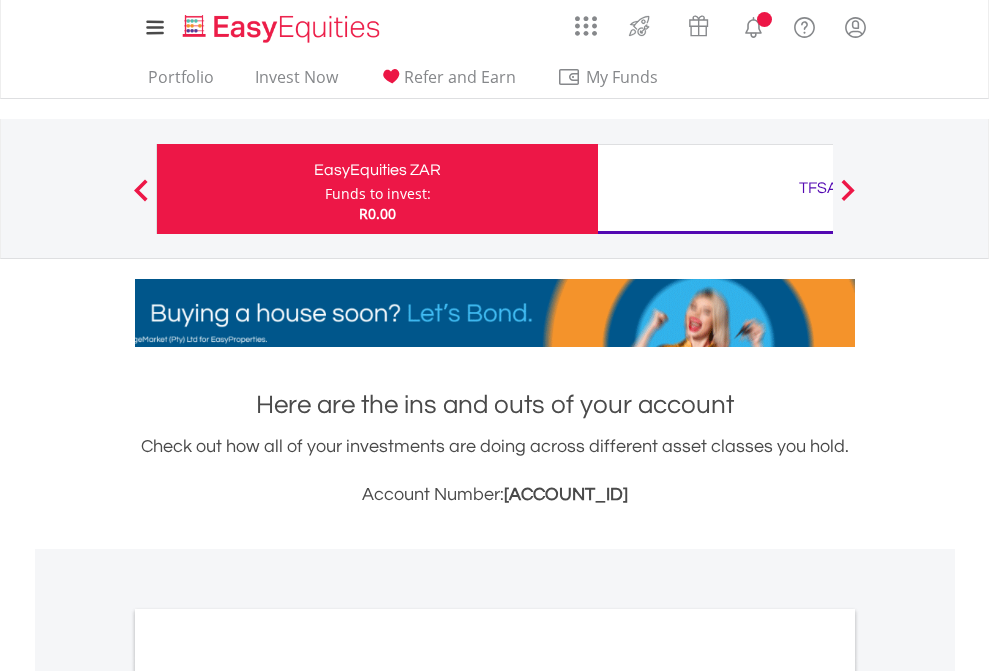 scroll, scrollTop: 0, scrollLeft: 0, axis: both 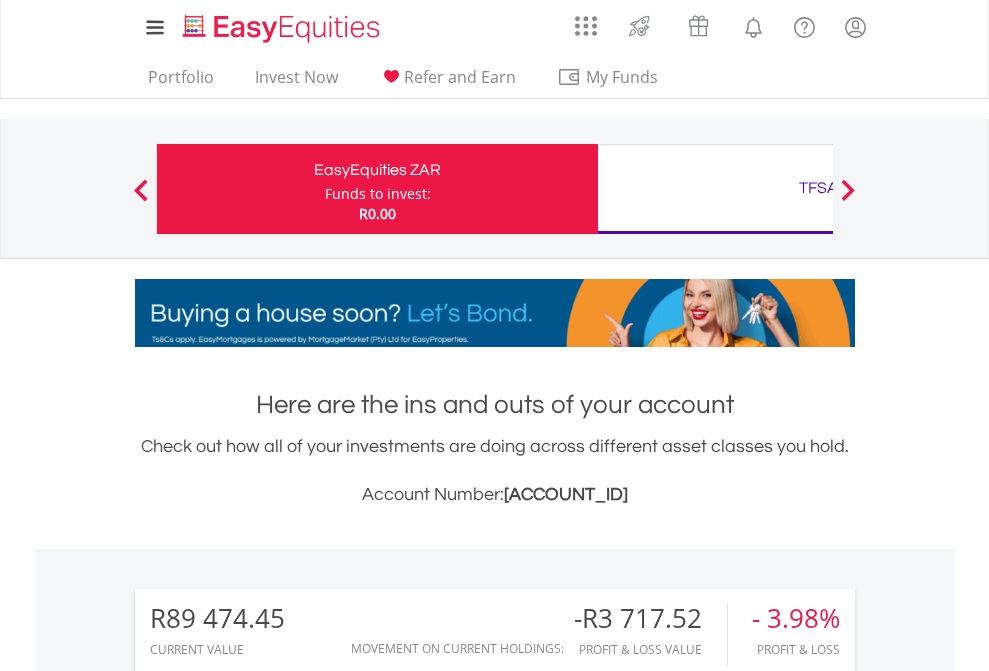 click on "Funds to invest:" at bounding box center [378, 194] 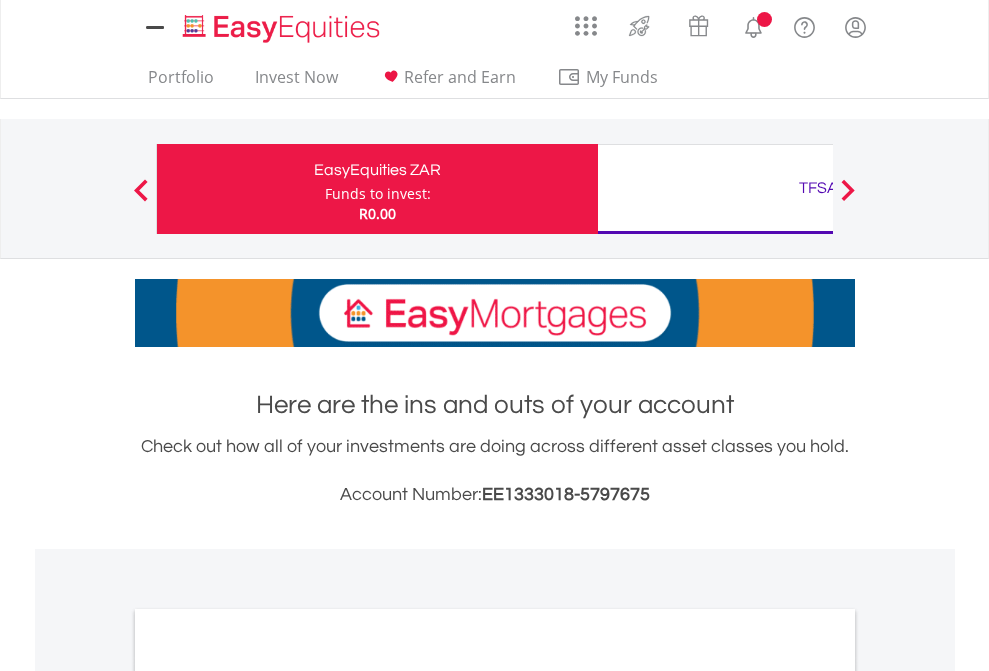 scroll, scrollTop: 0, scrollLeft: 0, axis: both 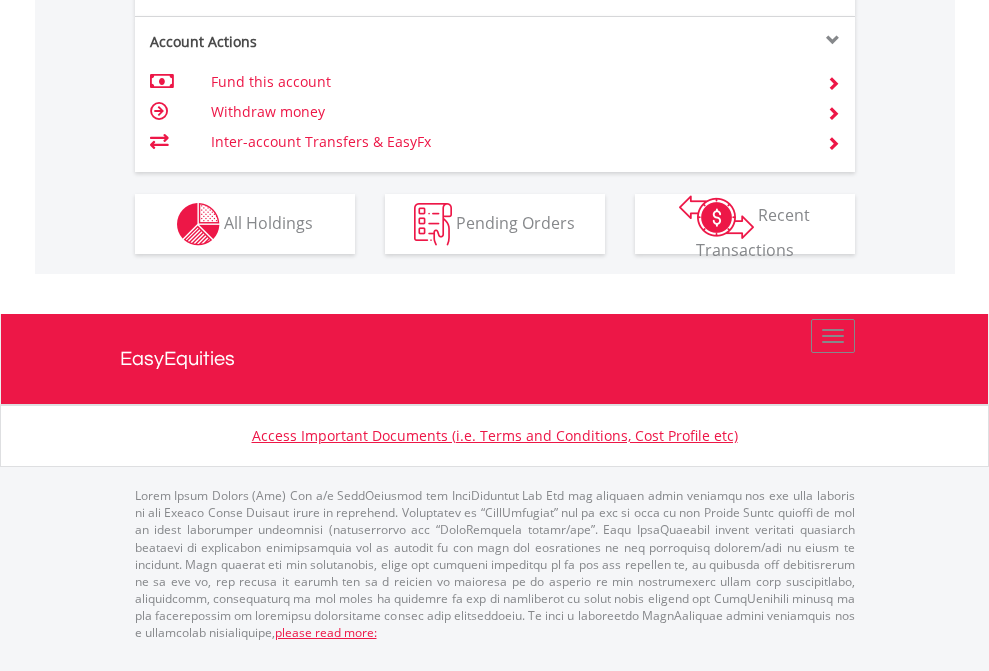 click on "Investment types" at bounding box center (706, -337) 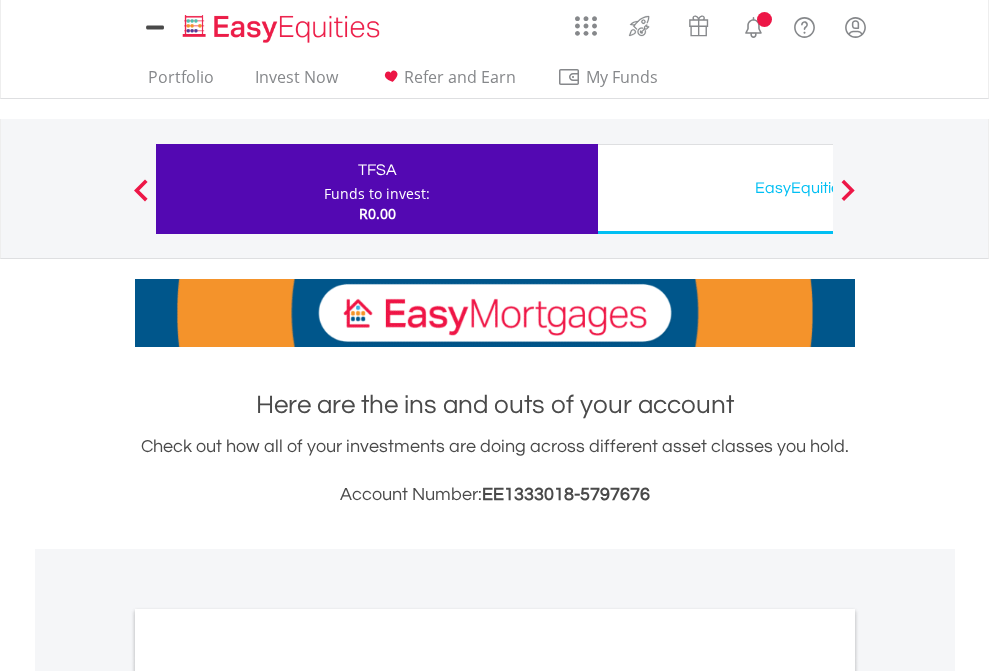 scroll, scrollTop: 0, scrollLeft: 0, axis: both 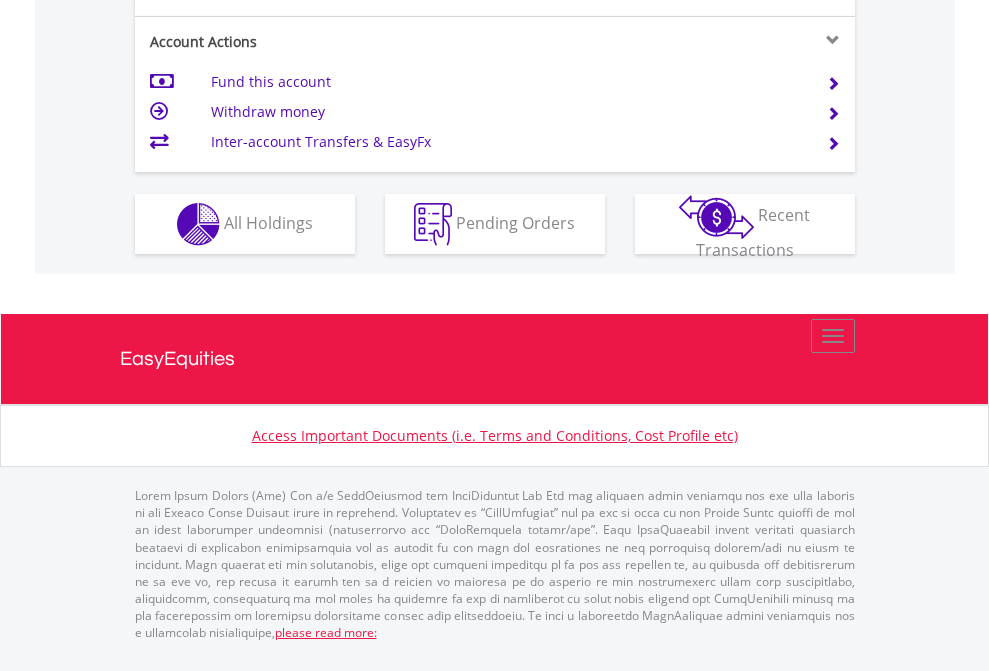 click on "Investment types" at bounding box center (706, -337) 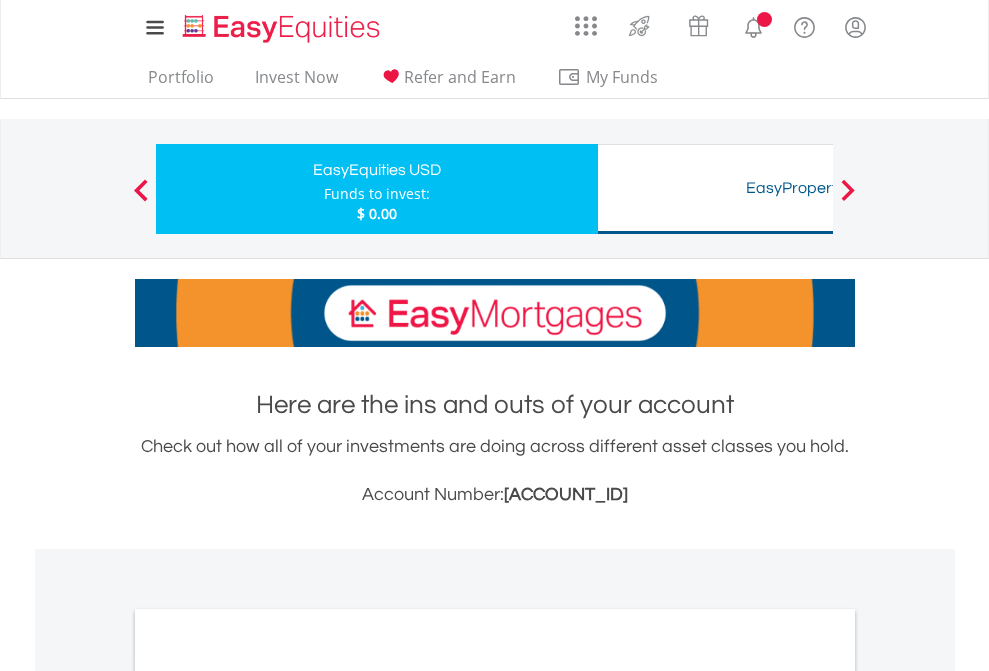 scroll, scrollTop: 0, scrollLeft: 0, axis: both 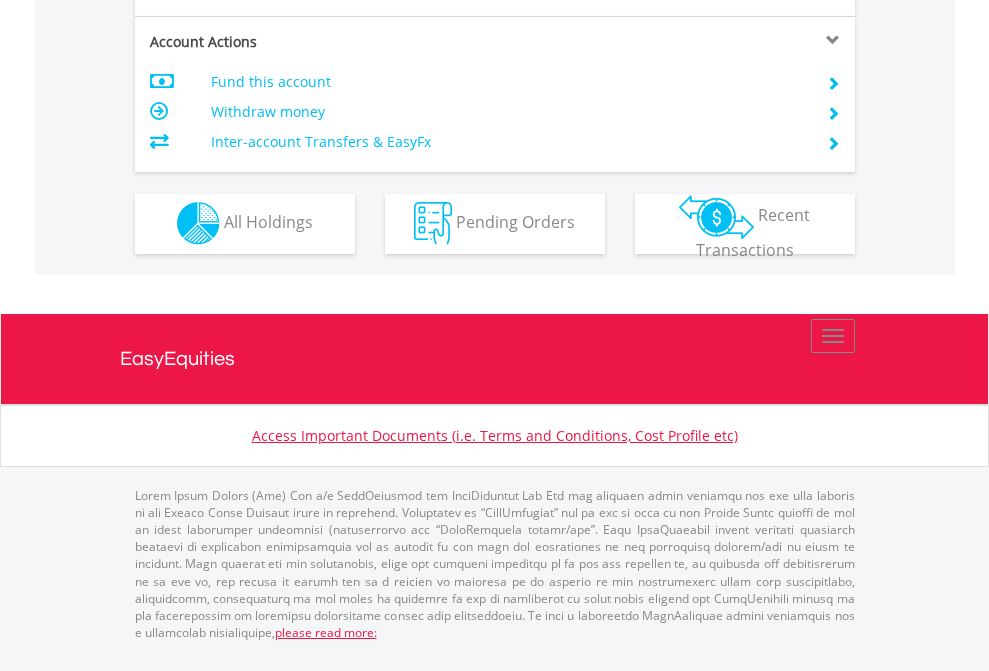 click on "Investment types" at bounding box center [706, -353] 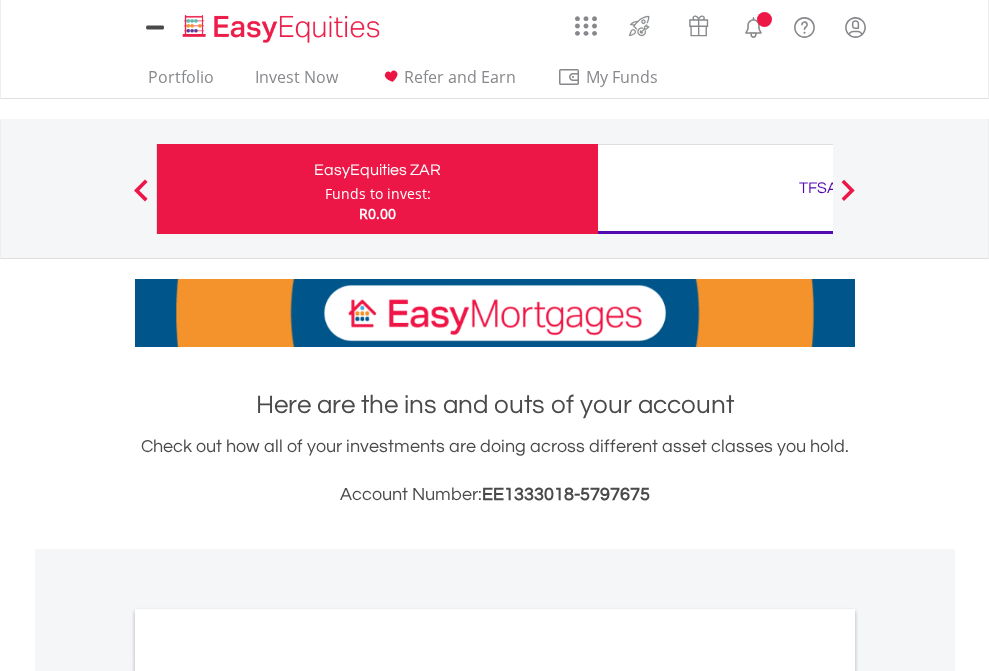 scroll, scrollTop: 0, scrollLeft: 0, axis: both 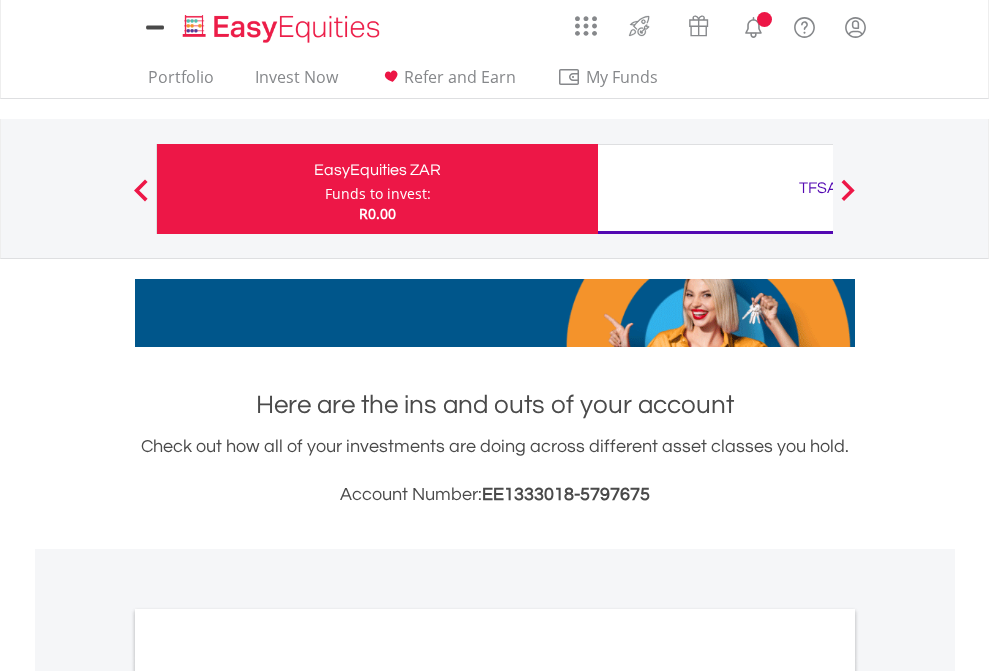 click on "All Holdings" at bounding box center [268, 1096] 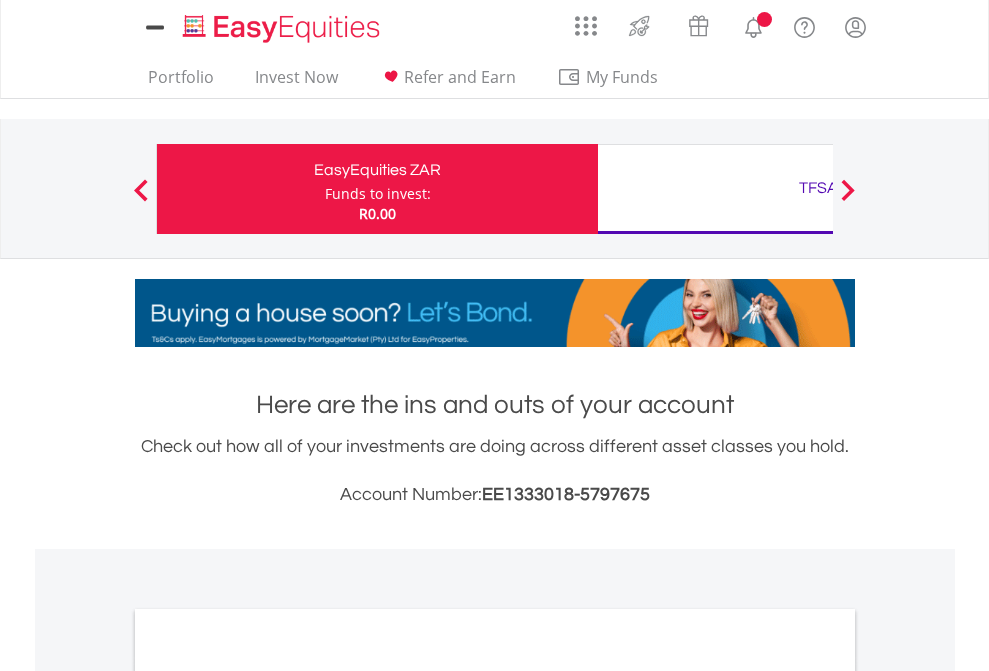 scroll, scrollTop: 1202, scrollLeft: 0, axis: vertical 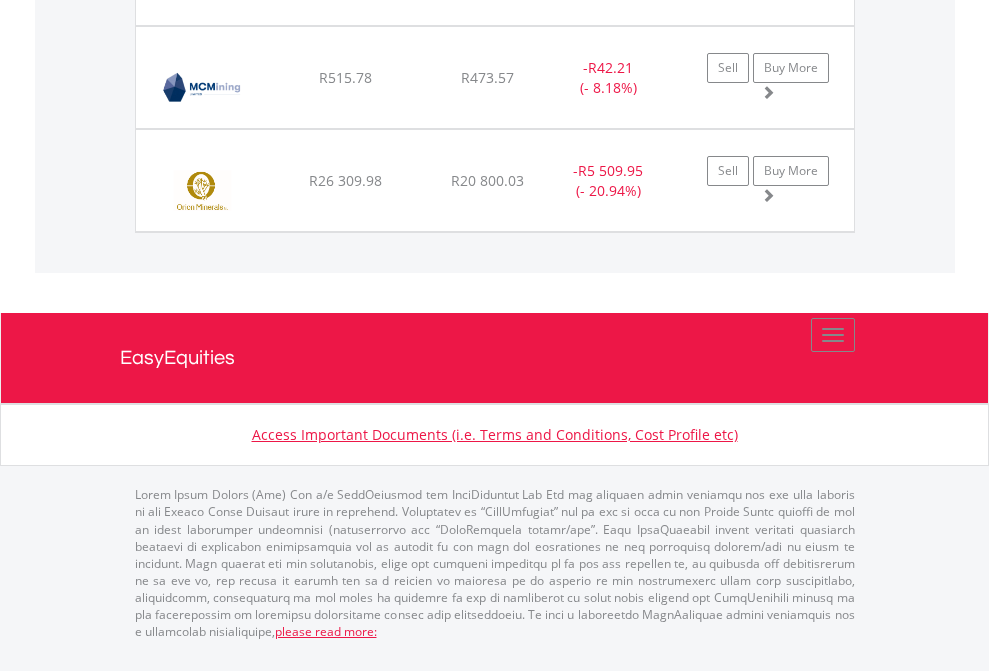click on "TFSA" at bounding box center [818, -1854] 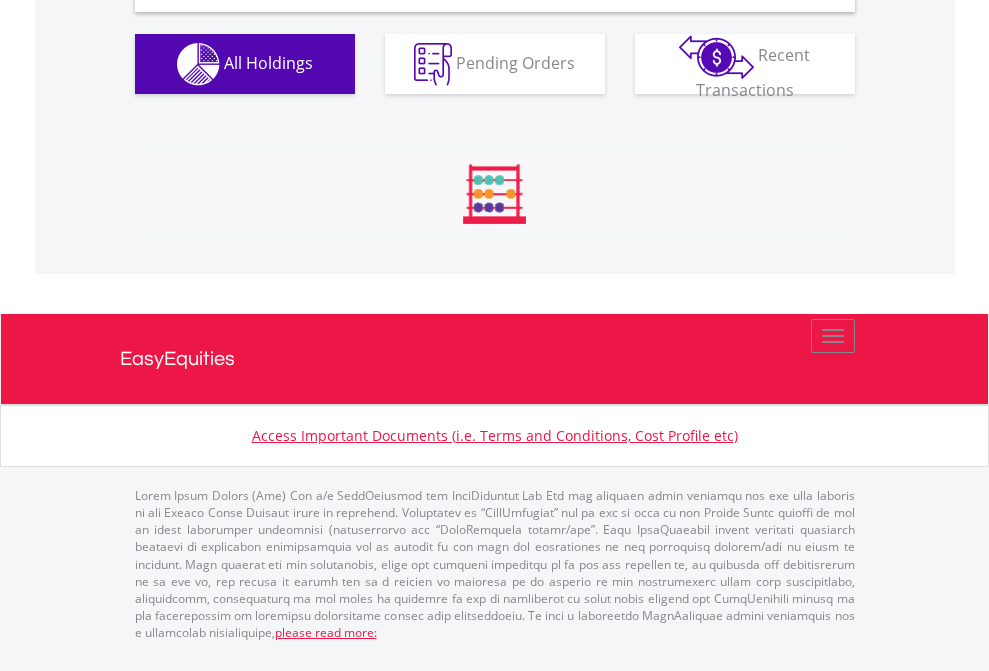 scroll, scrollTop: 1933, scrollLeft: 0, axis: vertical 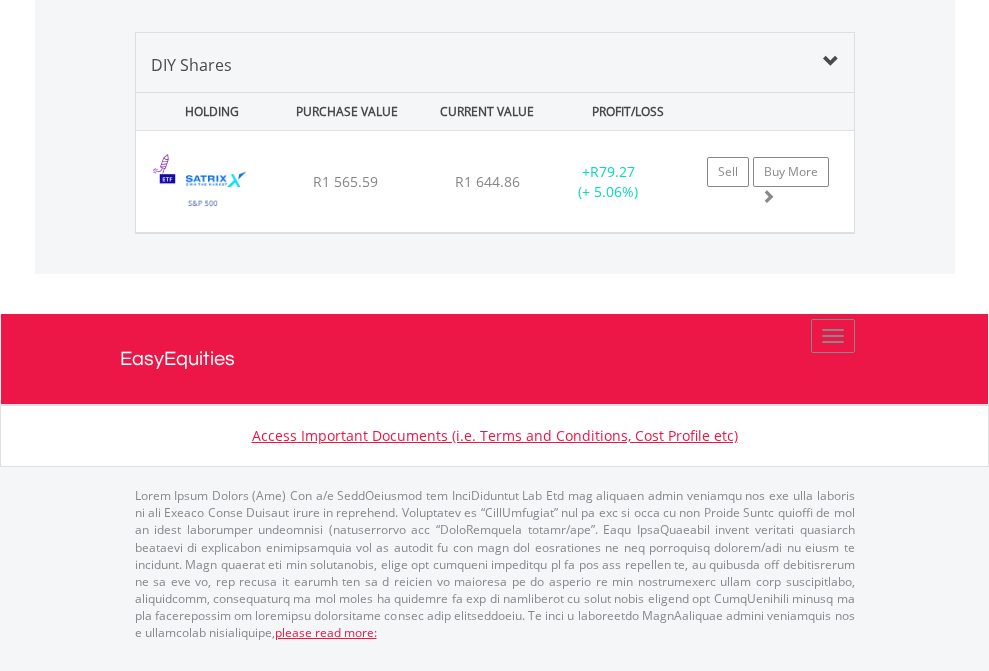 click on "EasyEquities USD" at bounding box center [818, -968] 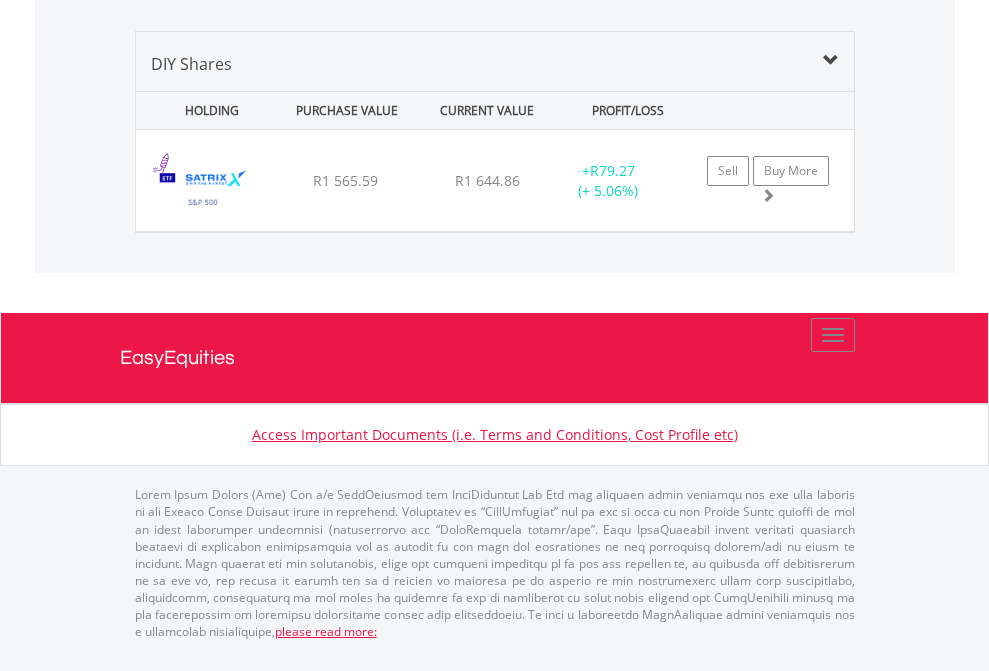 scroll, scrollTop: 144, scrollLeft: 0, axis: vertical 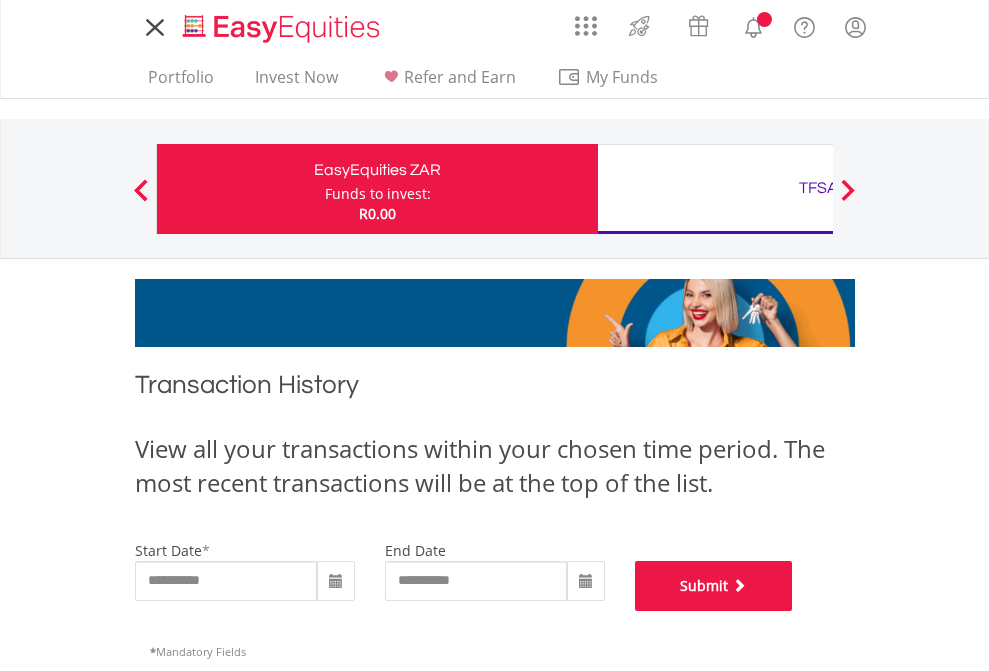 click on "Submit" at bounding box center (714, 586) 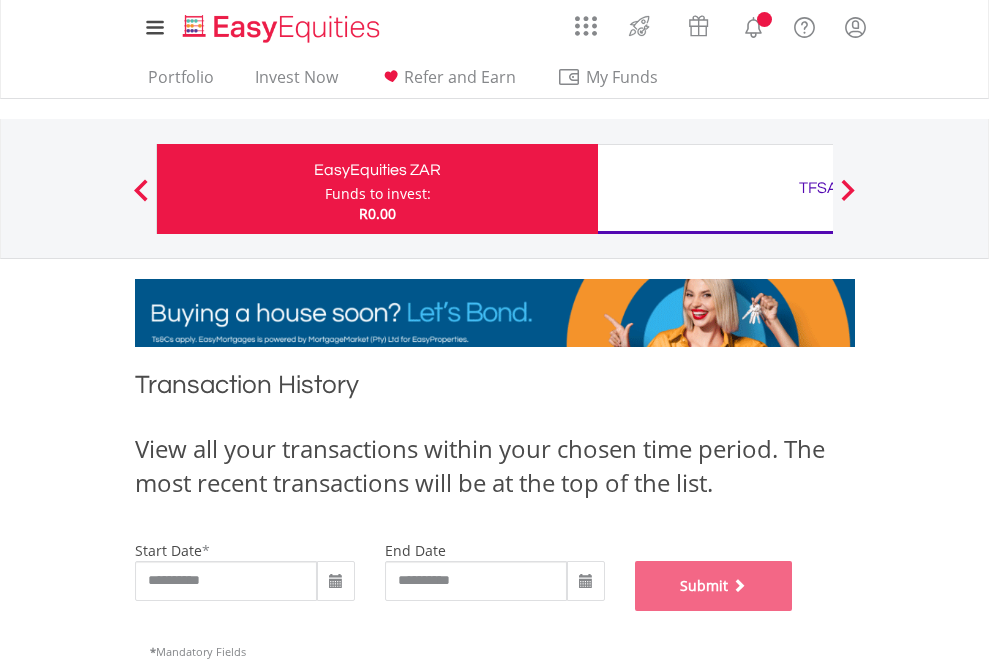scroll, scrollTop: 811, scrollLeft: 0, axis: vertical 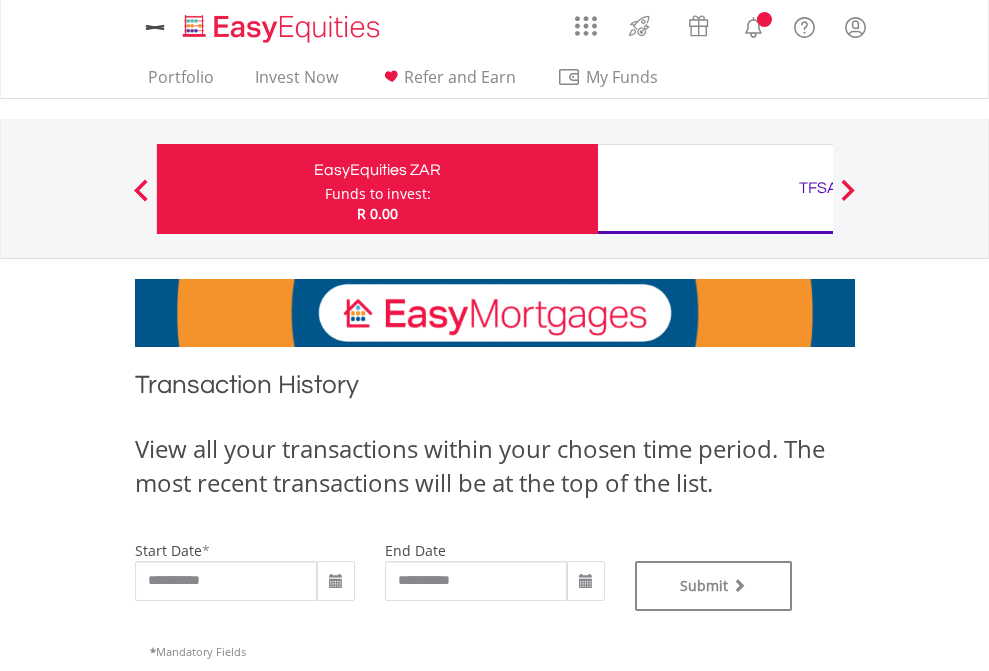 click on "TFSA" at bounding box center (818, 188) 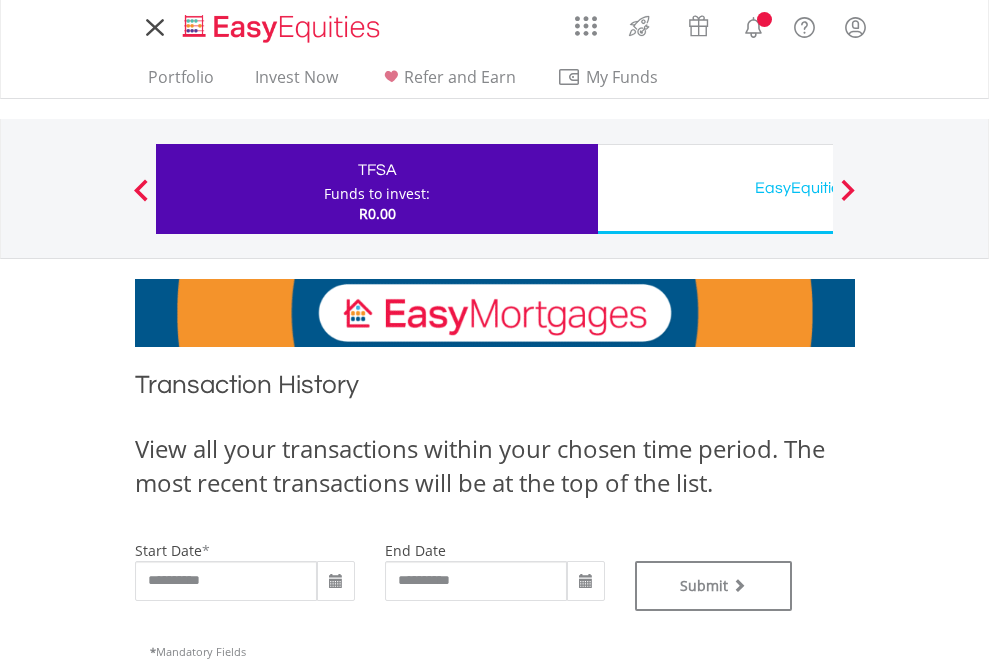 scroll, scrollTop: 0, scrollLeft: 0, axis: both 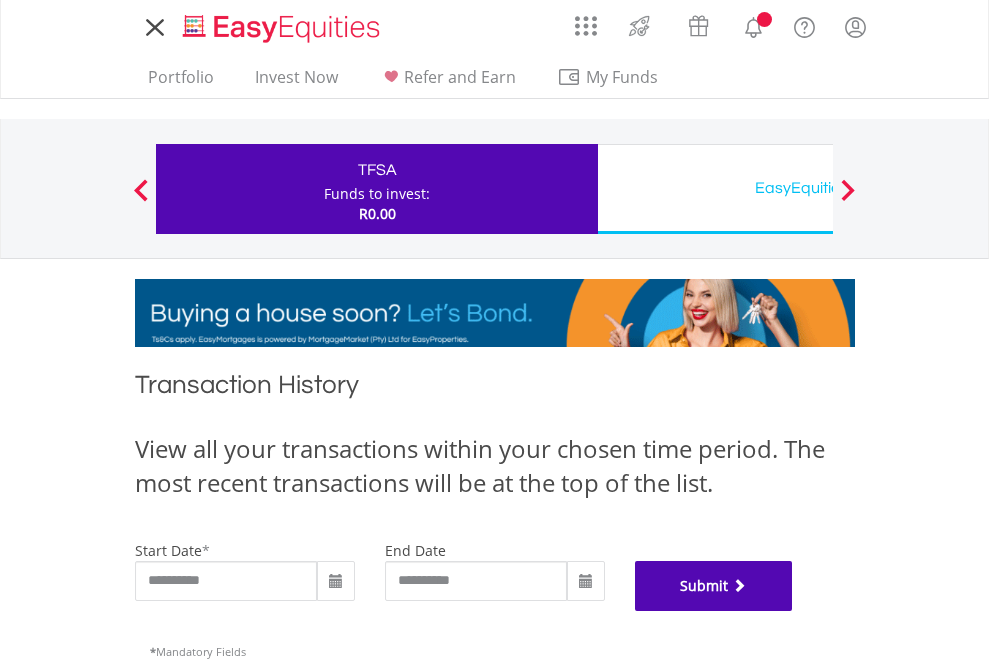 click on "Submit" at bounding box center (714, 586) 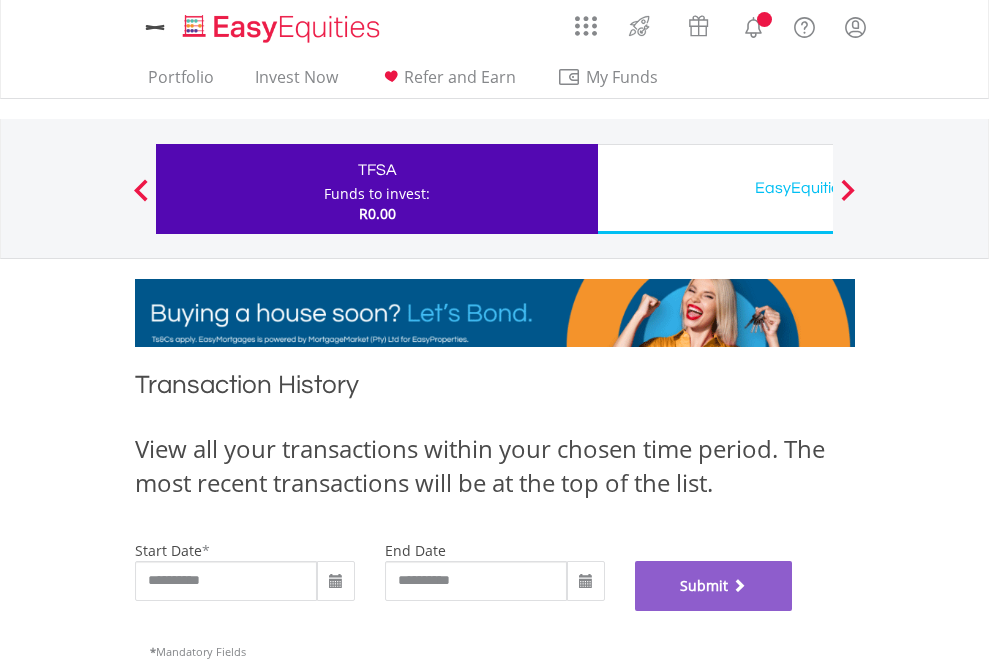 scroll, scrollTop: 811, scrollLeft: 0, axis: vertical 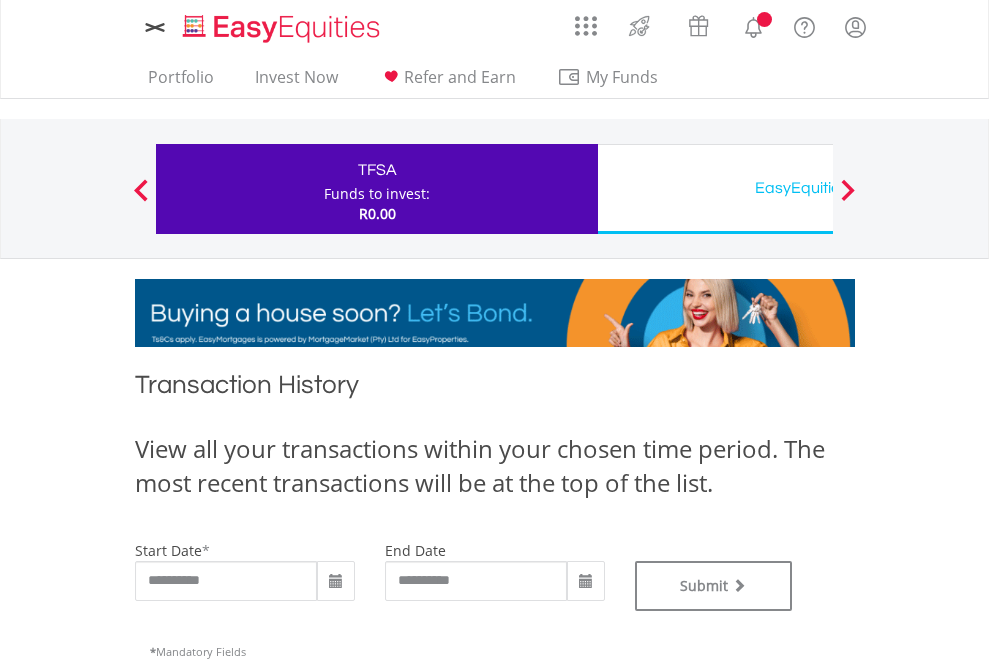 click on "EasyEquities USD" at bounding box center [818, 188] 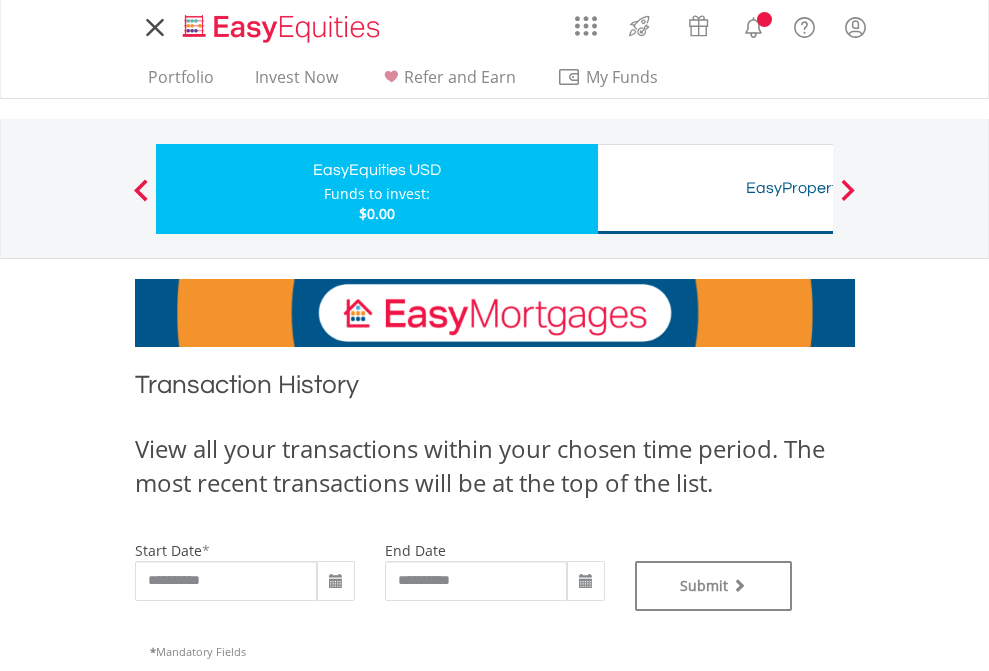 scroll, scrollTop: 0, scrollLeft: 0, axis: both 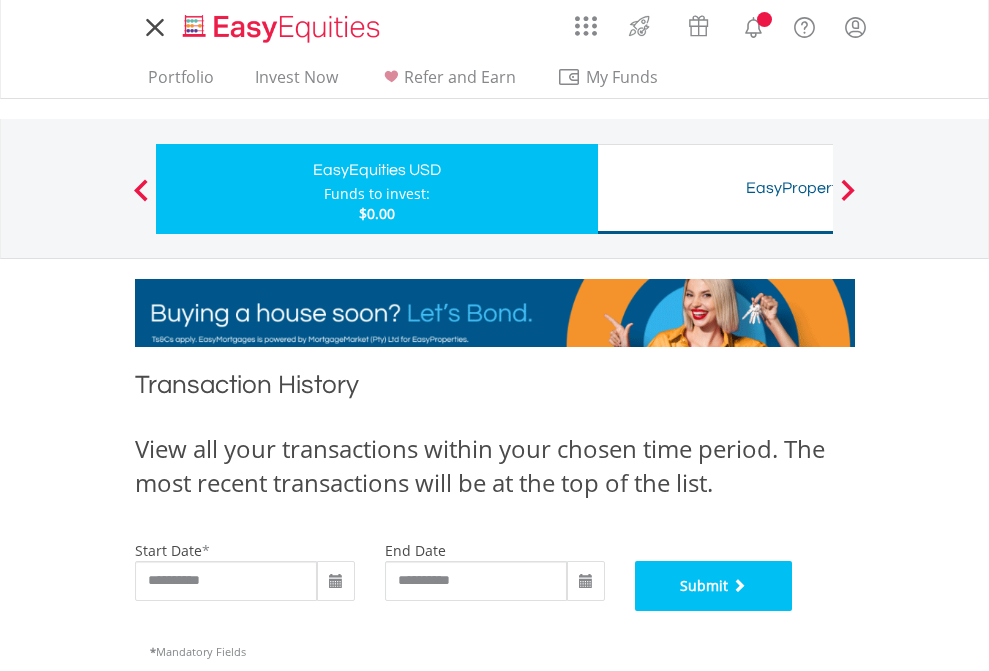 click on "Submit" at bounding box center [714, 586] 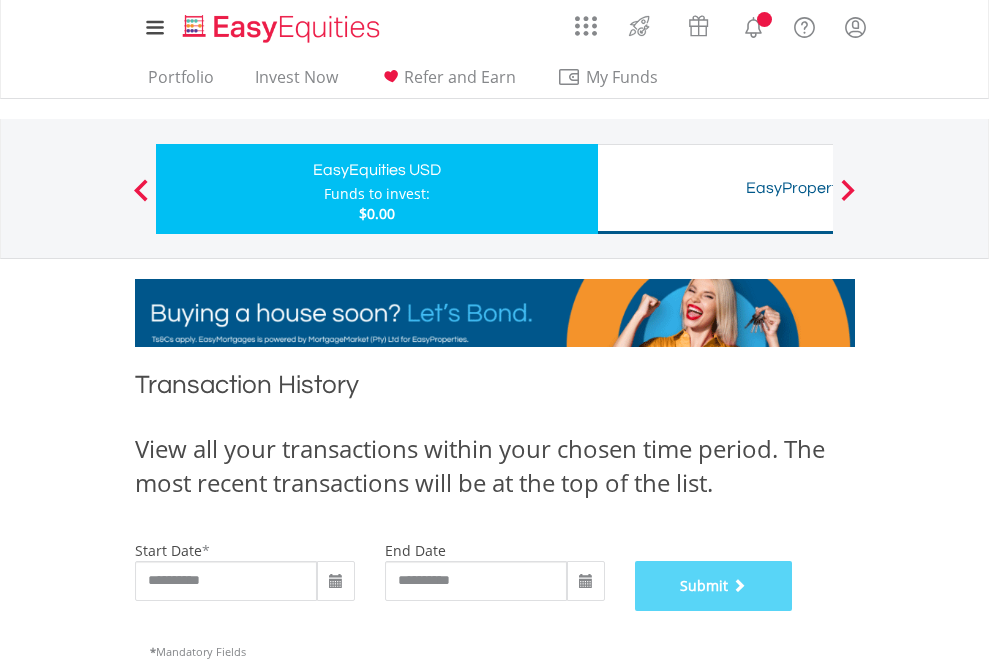 scroll, scrollTop: 811, scrollLeft: 0, axis: vertical 